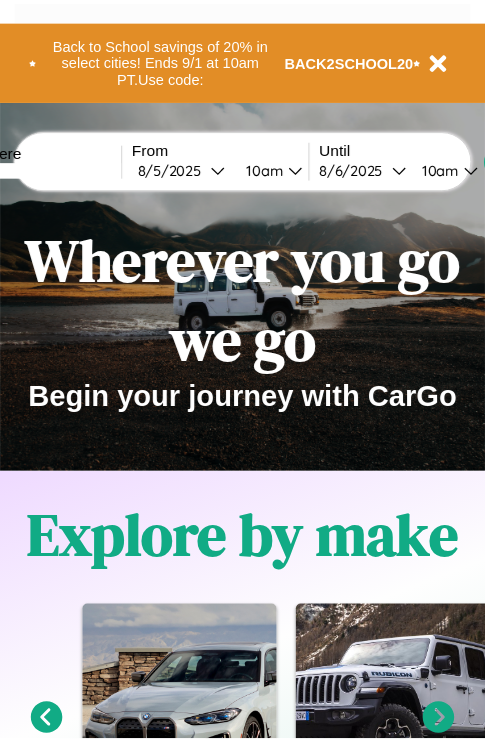 scroll, scrollTop: 0, scrollLeft: 0, axis: both 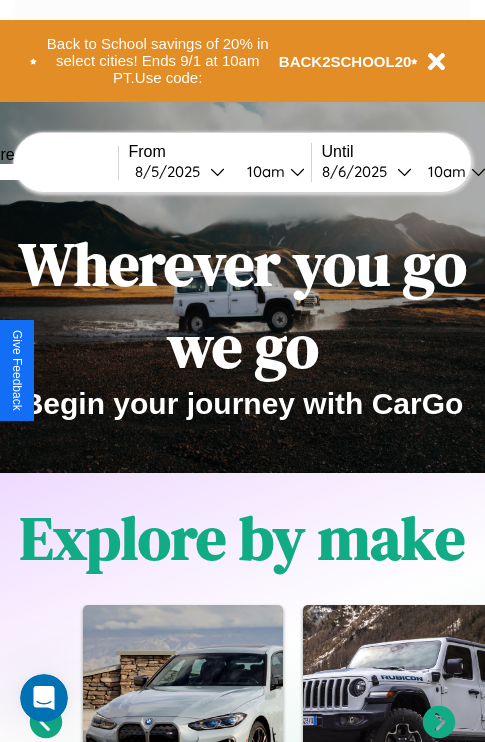 click at bounding box center (43, 172) 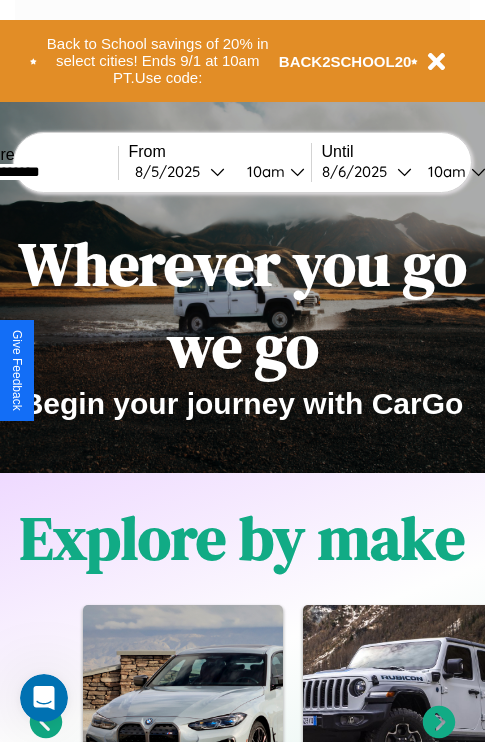 type on "**********" 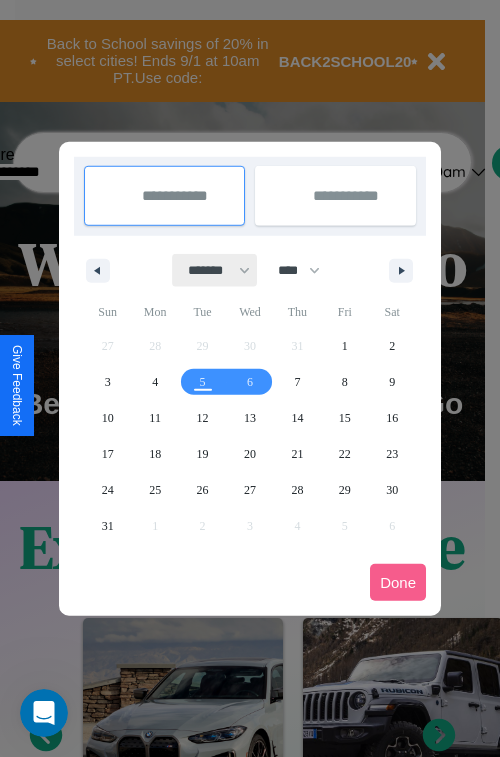 click on "******* ******** ***** ***** *** **** **** ****** ********* ******* ******** ********" at bounding box center (215, 270) 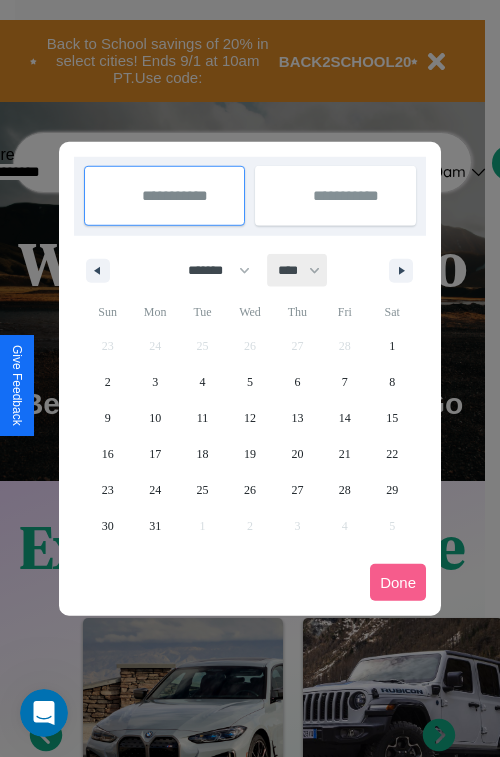 click on "**** **** **** **** **** **** **** **** **** **** **** **** **** **** **** **** **** **** **** **** **** **** **** **** **** **** **** **** **** **** **** **** **** **** **** **** **** **** **** **** **** **** **** **** **** **** **** **** **** **** **** **** **** **** **** **** **** **** **** **** **** **** **** **** **** **** **** **** **** **** **** **** **** **** **** **** **** **** **** **** **** **** **** **** **** **** **** **** **** **** **** **** **** **** **** **** **** **** **** **** **** **** **** **** **** **** **** **** **** **** **** **** **** **** **** **** **** **** **** **** ****" at bounding box center [298, 270] 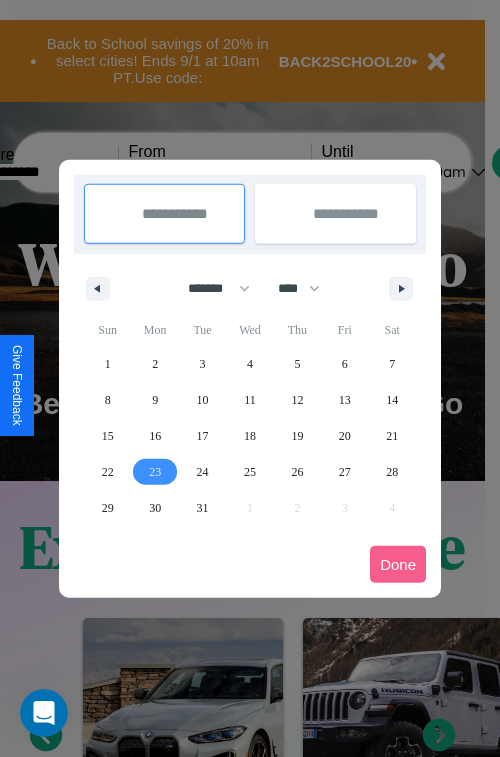 click on "23" at bounding box center [155, 472] 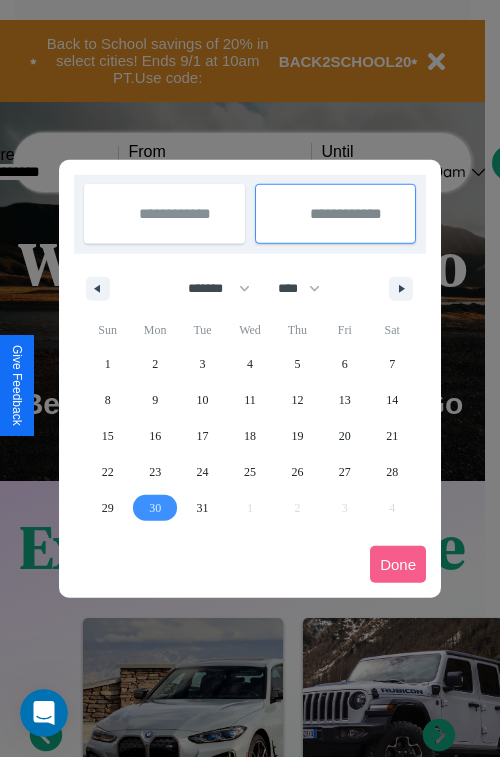 click on "30" at bounding box center (155, 508) 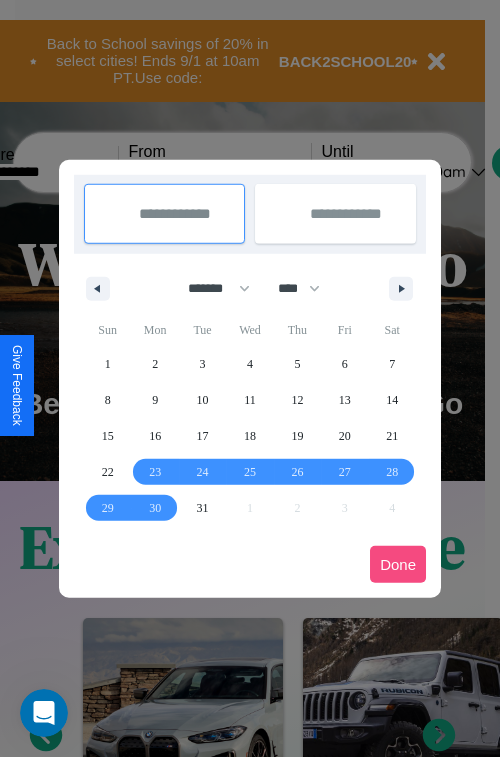click on "Done" at bounding box center (398, 564) 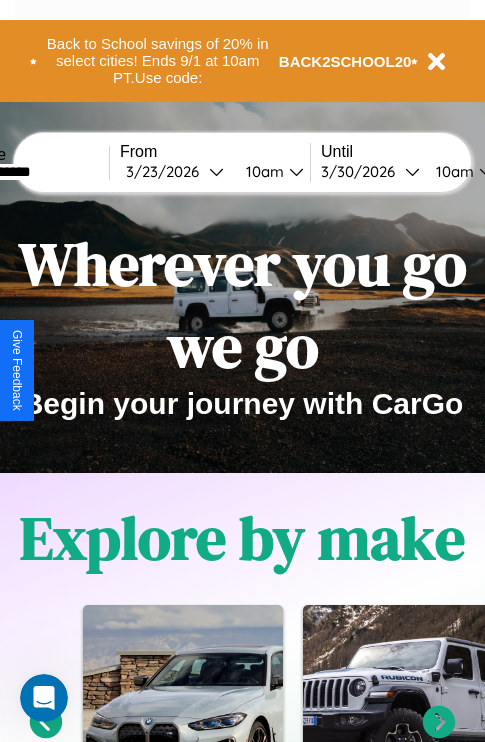 scroll, scrollTop: 0, scrollLeft: 76, axis: horizontal 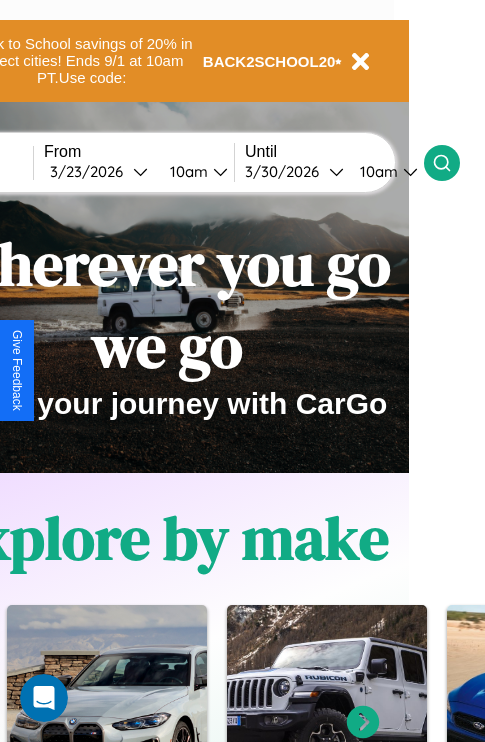click 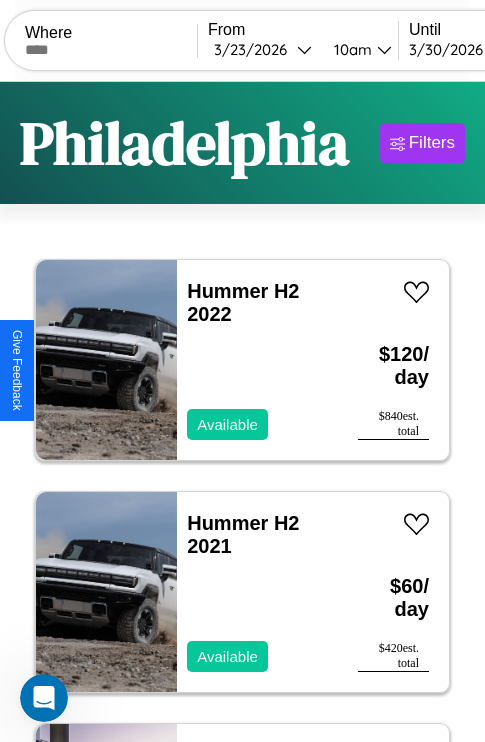 scroll, scrollTop: 95, scrollLeft: 0, axis: vertical 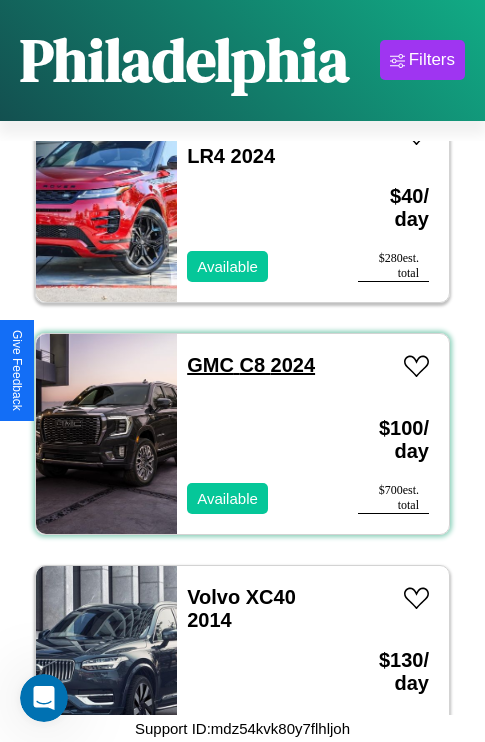 click on "GMC   C8   2024" at bounding box center [251, 365] 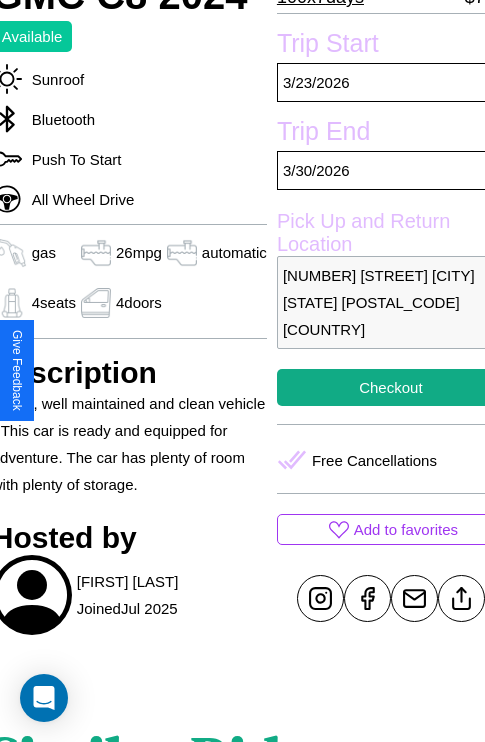 scroll, scrollTop: 525, scrollLeft: 84, axis: both 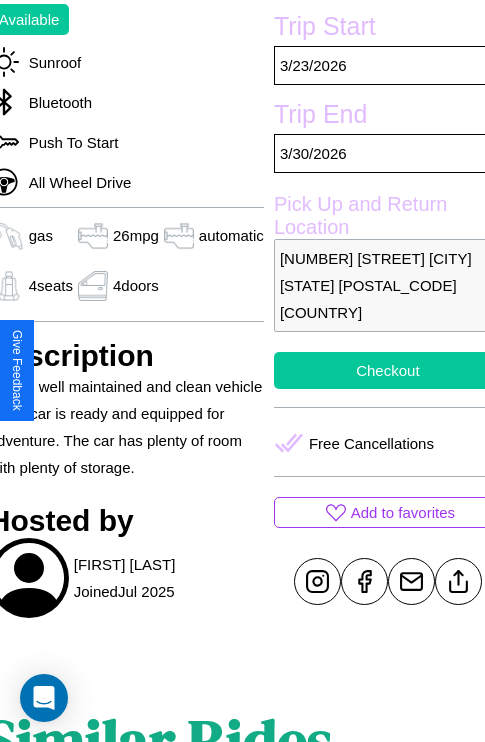 click on "Checkout" at bounding box center (388, 370) 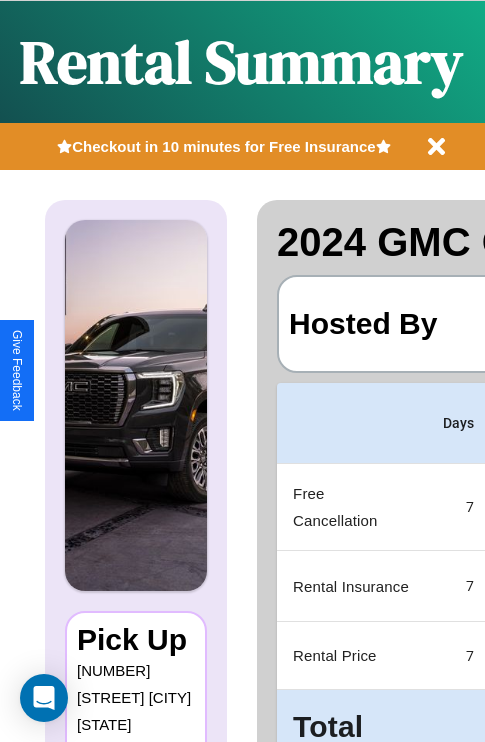 scroll, scrollTop: 90, scrollLeft: 403, axis: both 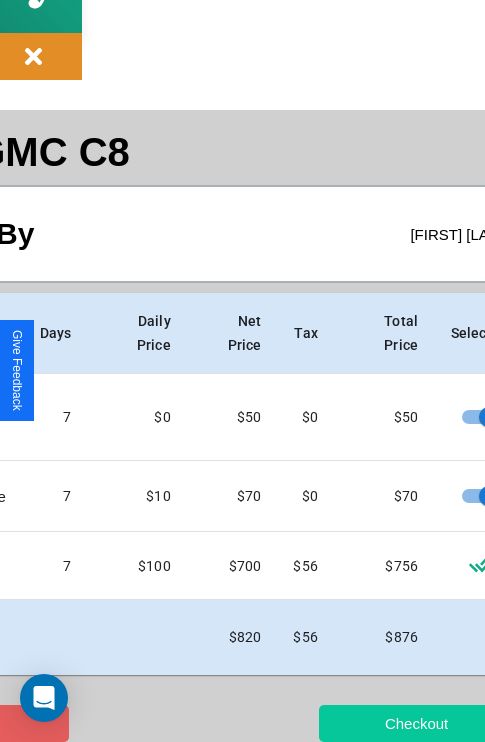 click on "Checkout" at bounding box center [416, 723] 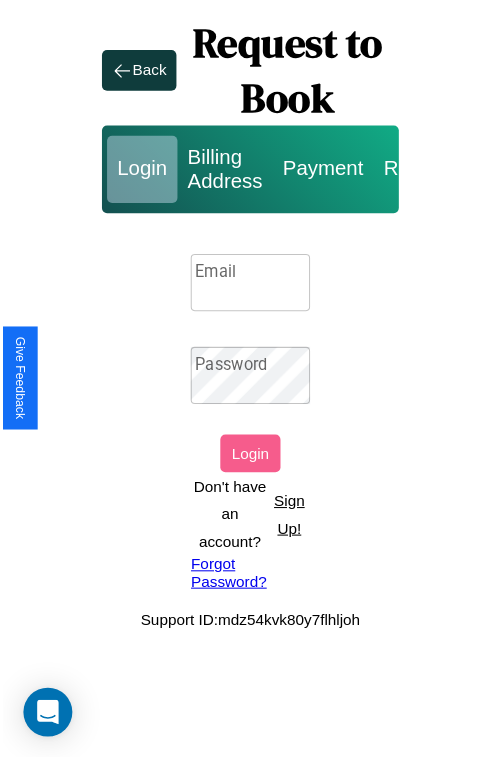 scroll, scrollTop: 0, scrollLeft: 0, axis: both 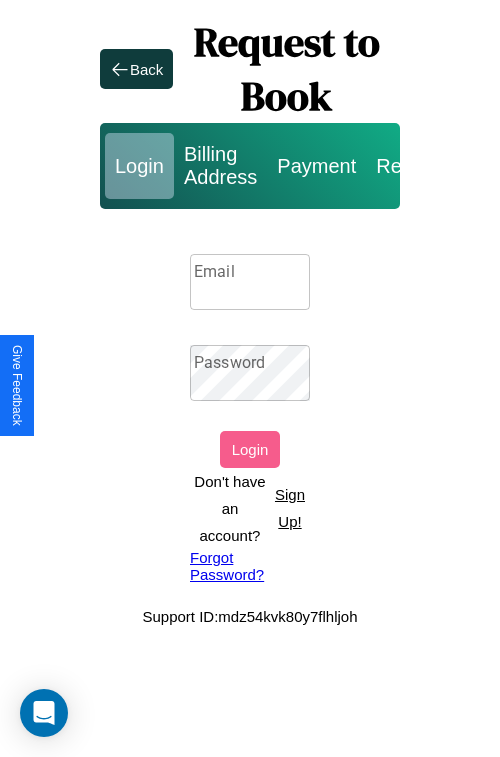 click on "Email" at bounding box center (250, 282) 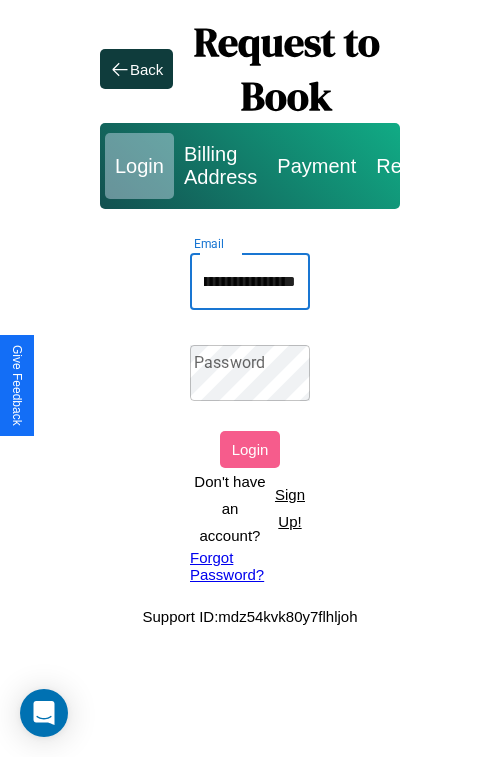 scroll, scrollTop: 0, scrollLeft: 107, axis: horizontal 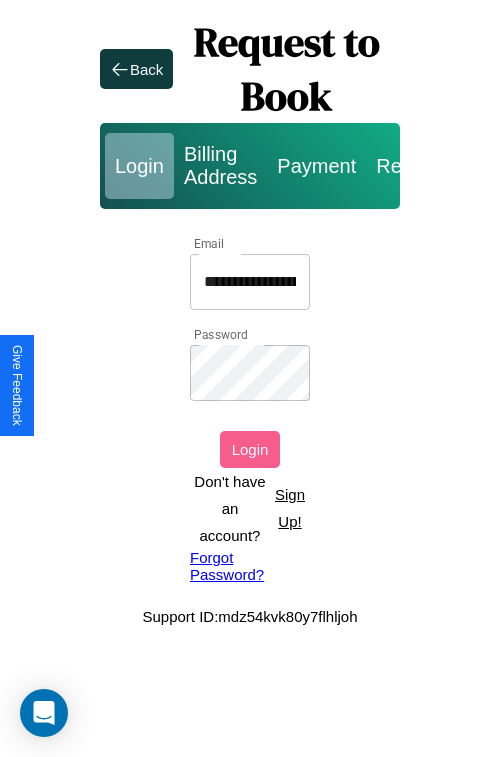 click on "Login" at bounding box center (250, 449) 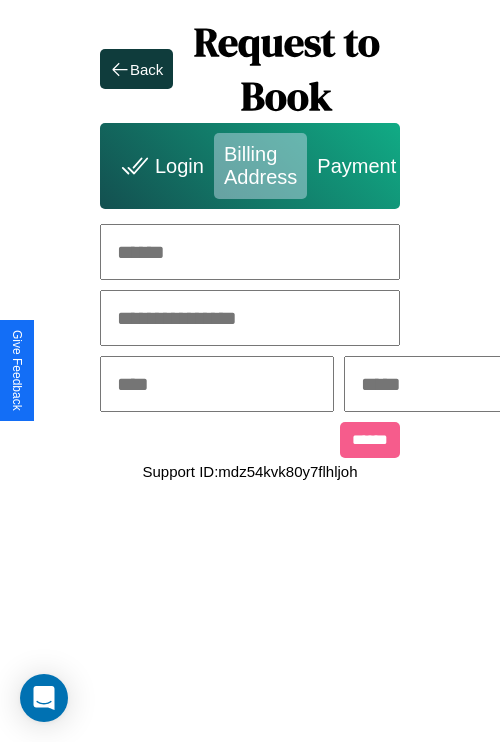 click at bounding box center (250, 252) 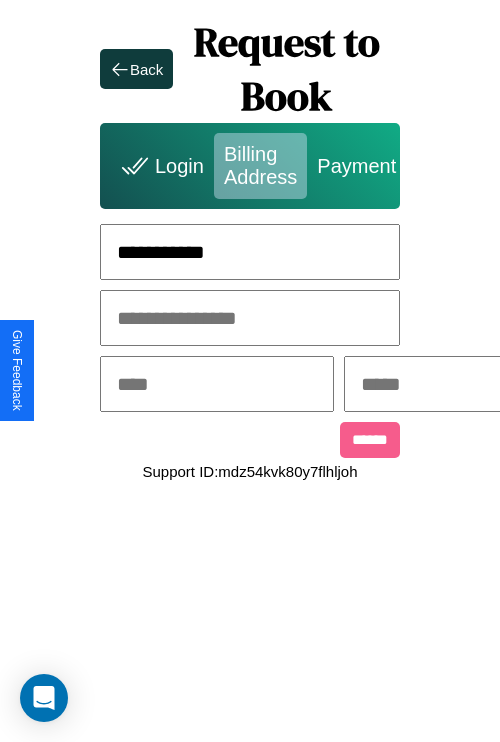 type on "**********" 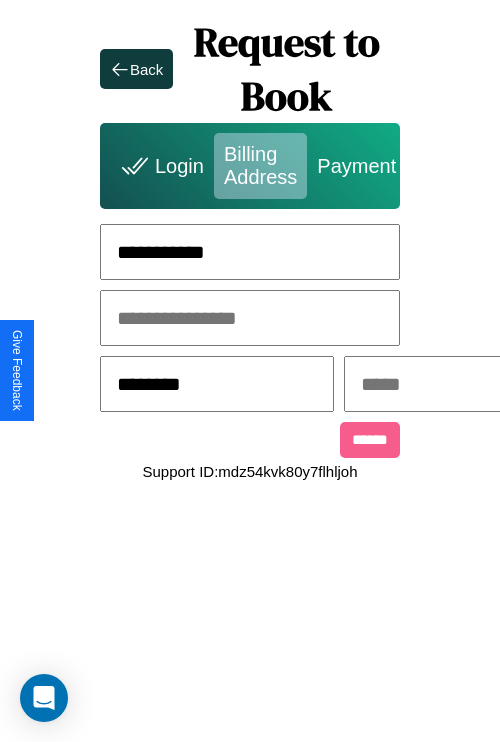 type on "********" 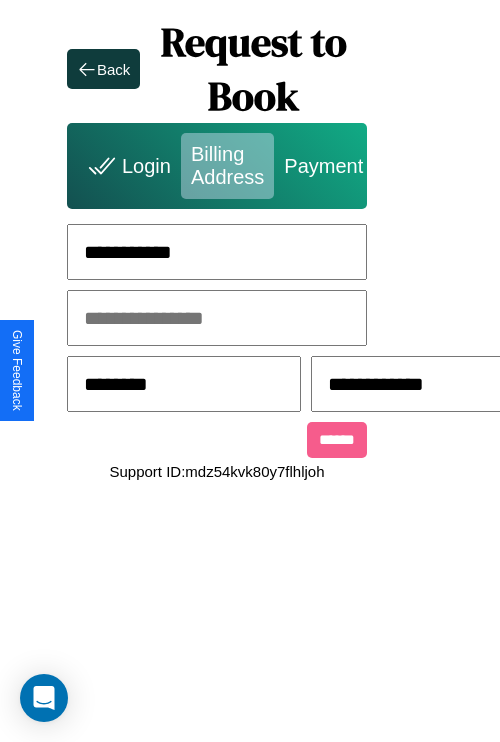scroll, scrollTop: 0, scrollLeft: 517, axis: horizontal 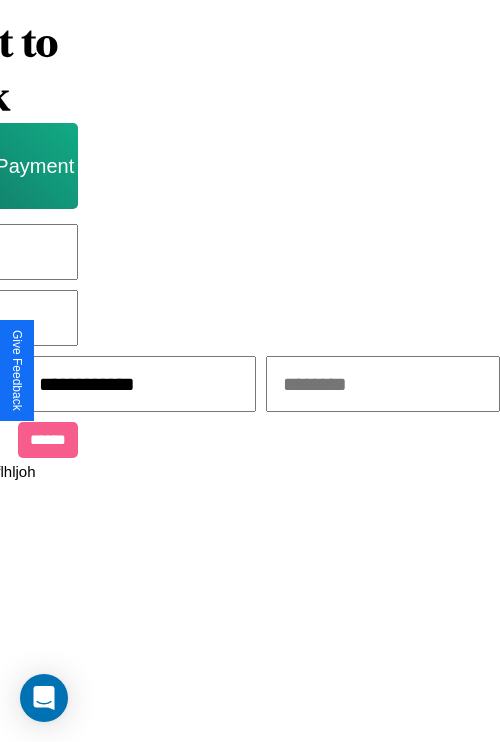 type on "**********" 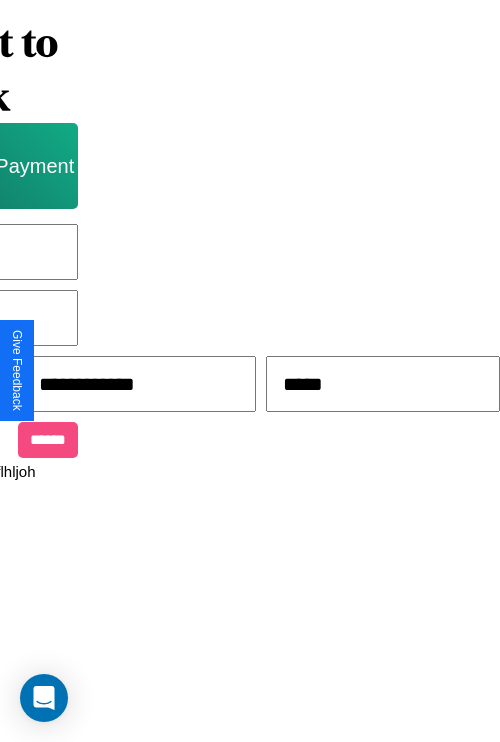 type on "*****" 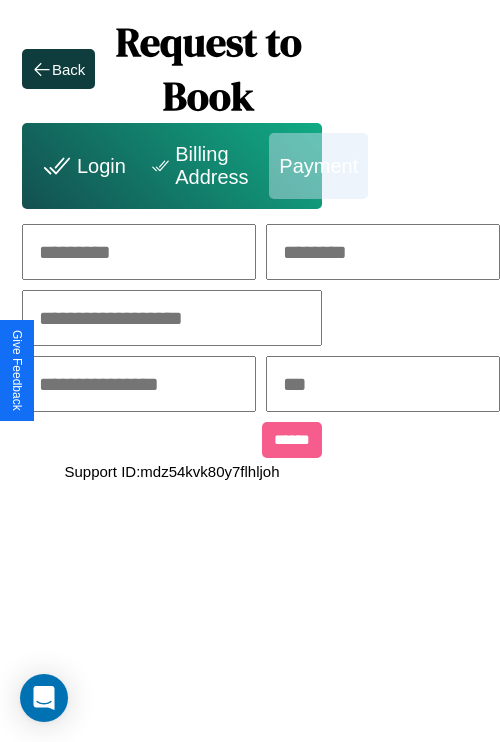 scroll, scrollTop: 0, scrollLeft: 208, axis: horizontal 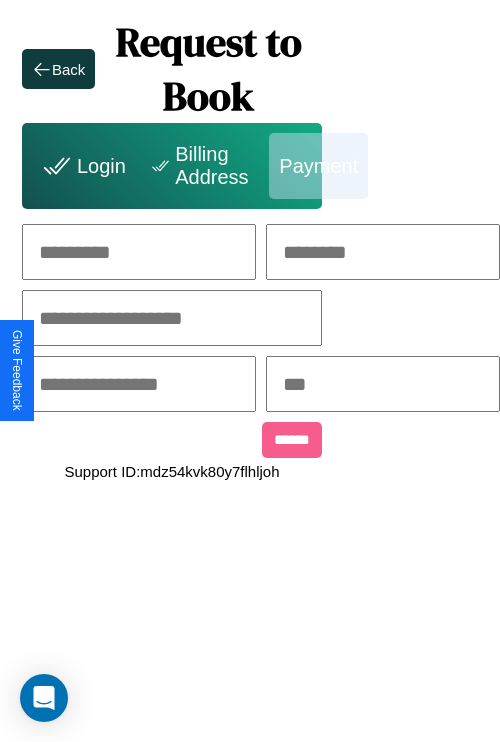 click at bounding box center (139, 252) 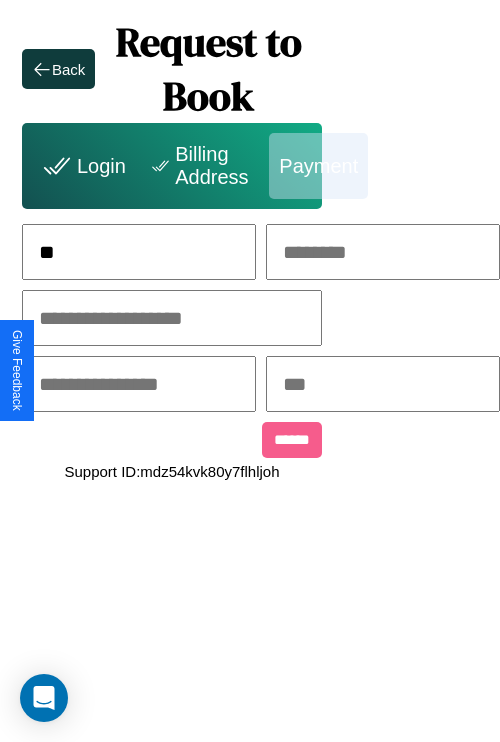 scroll, scrollTop: 0, scrollLeft: 127, axis: horizontal 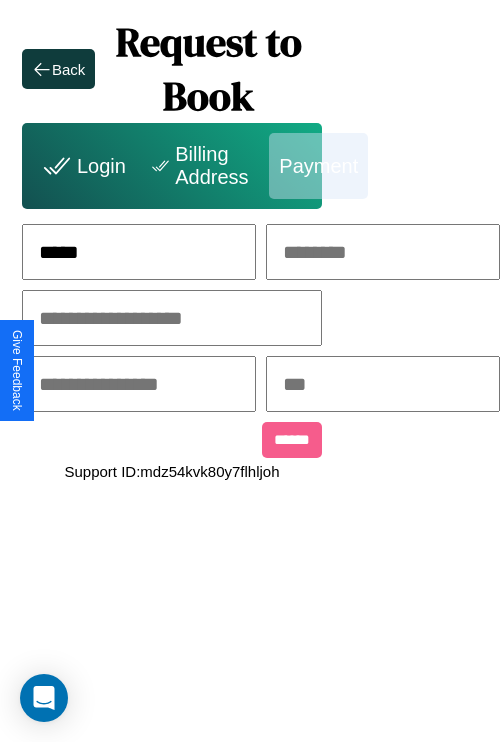 type on "*****" 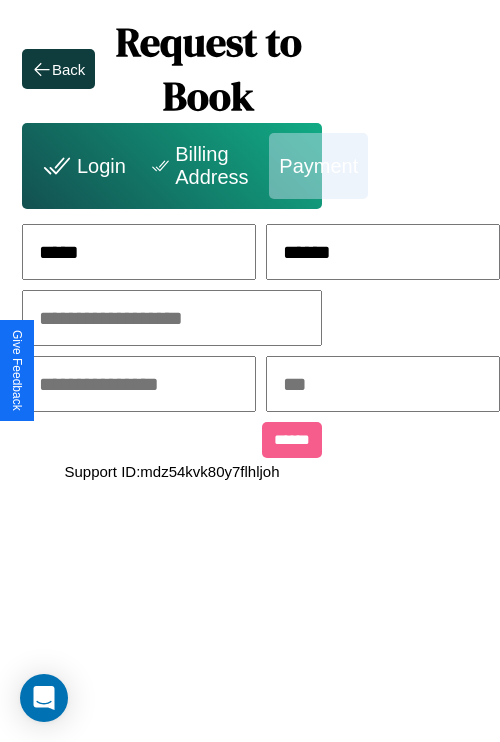 type on "******" 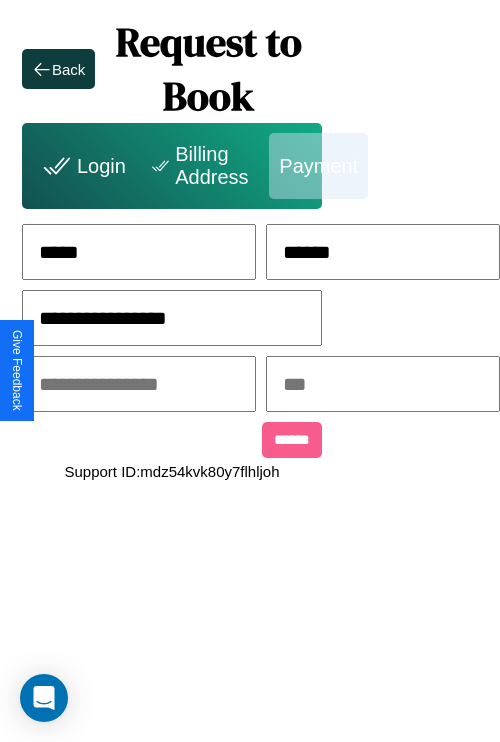 type on "**********" 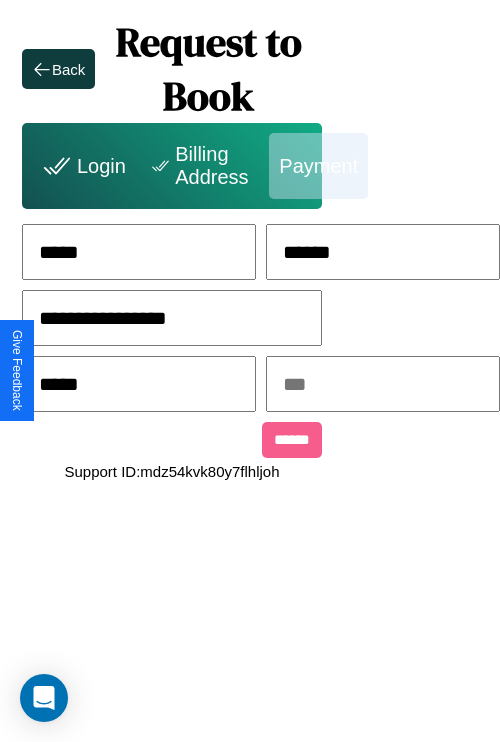 type on "*****" 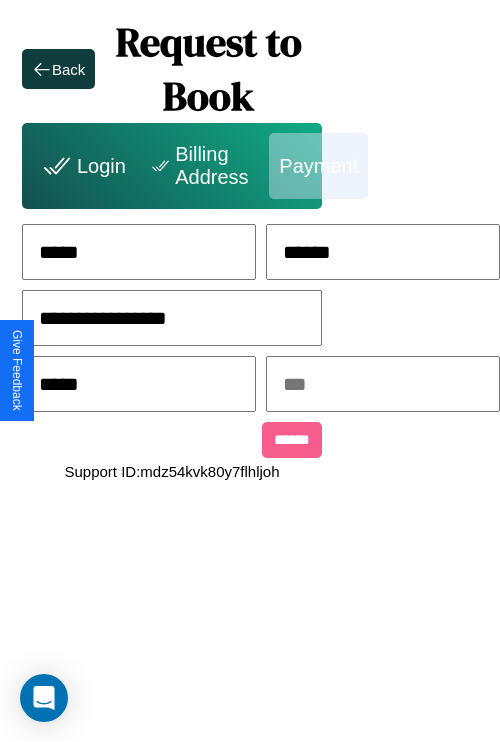 click at bounding box center [383, 384] 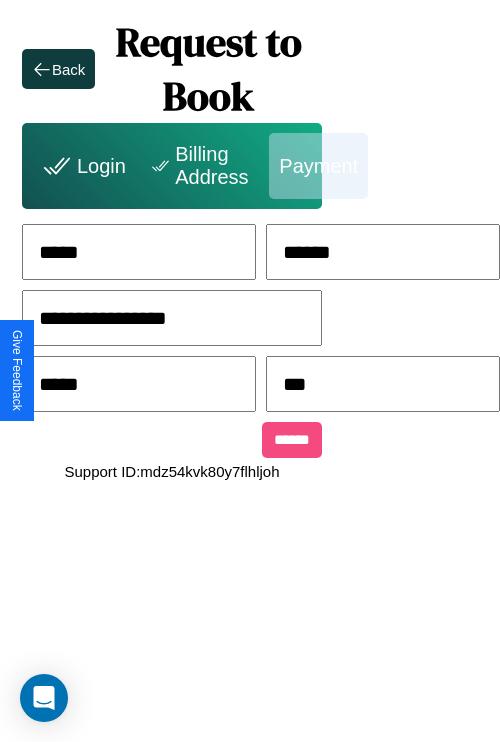 type on "***" 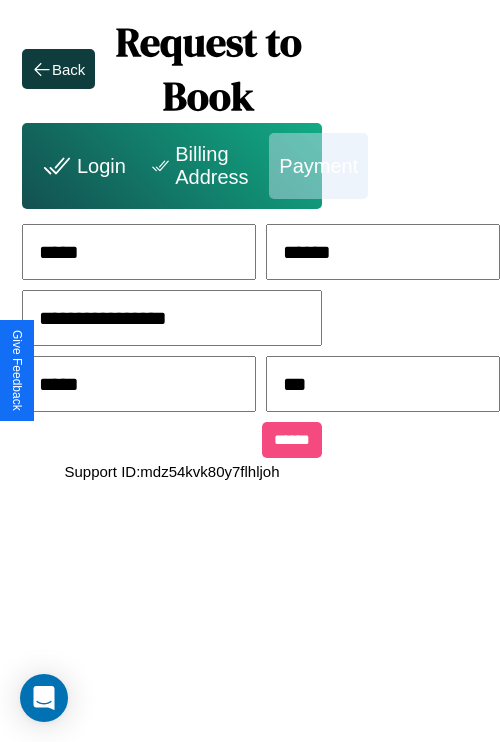click on "******" at bounding box center (292, 440) 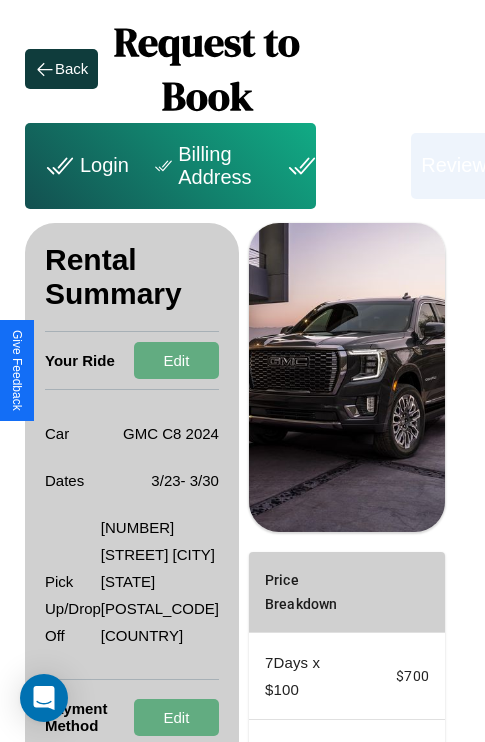 scroll, scrollTop: 355, scrollLeft: 72, axis: both 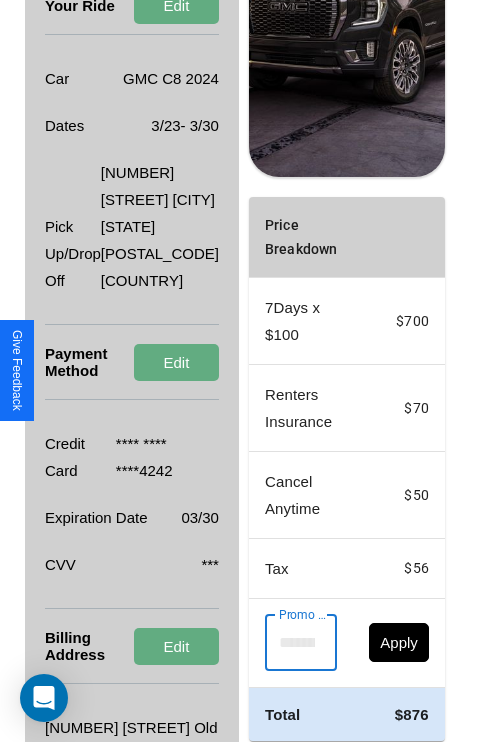 click on "Promo Code" at bounding box center [290, 643] 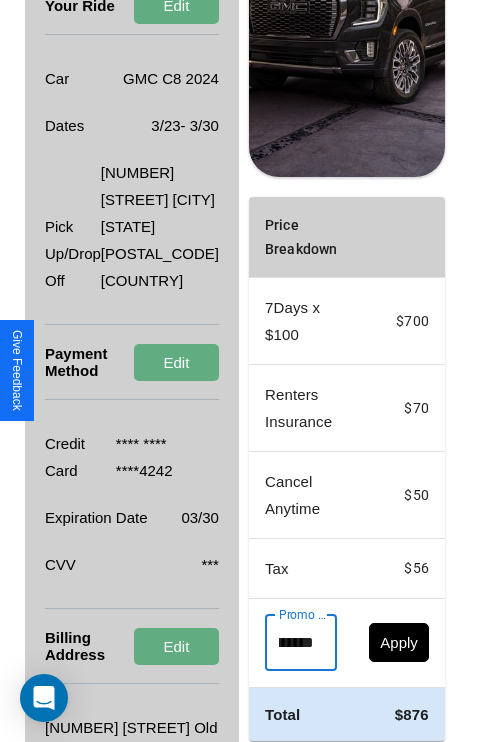 scroll, scrollTop: 0, scrollLeft: 71, axis: horizontal 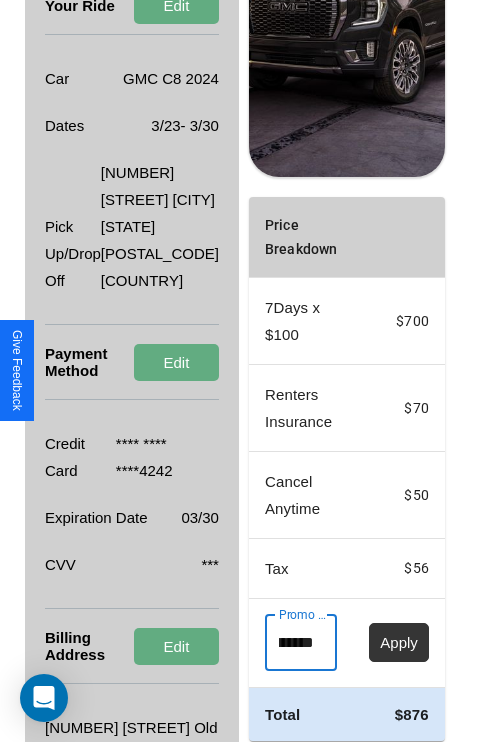 type on "**********" 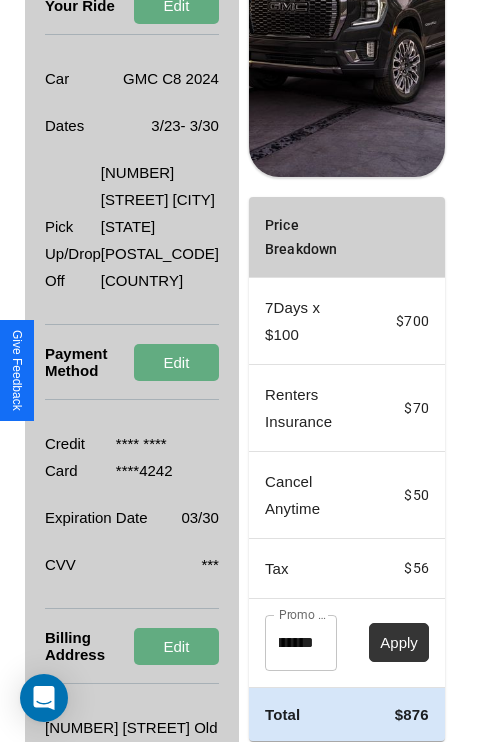 scroll, scrollTop: 0, scrollLeft: 0, axis: both 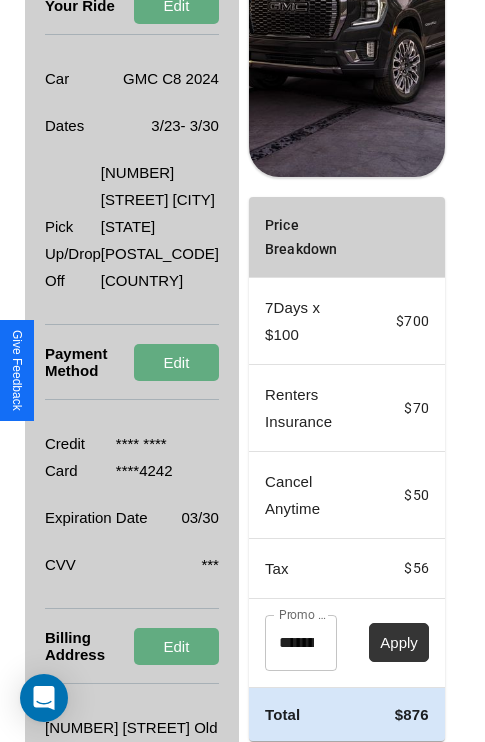 click on "Apply" at bounding box center (399, 642) 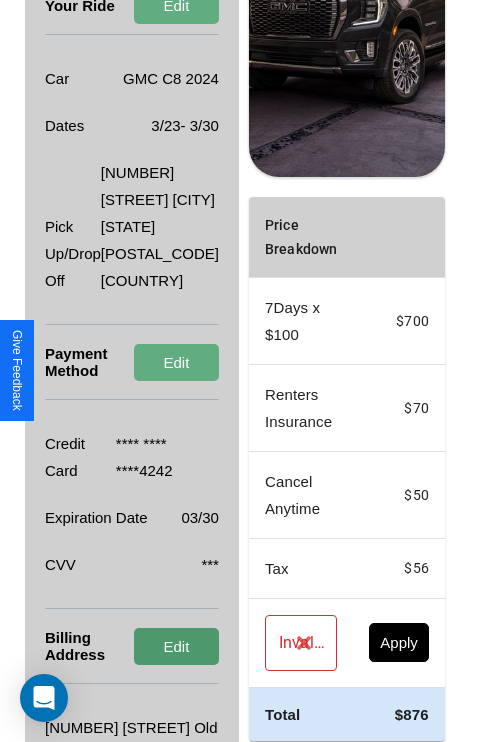 click on "Edit" at bounding box center [176, 646] 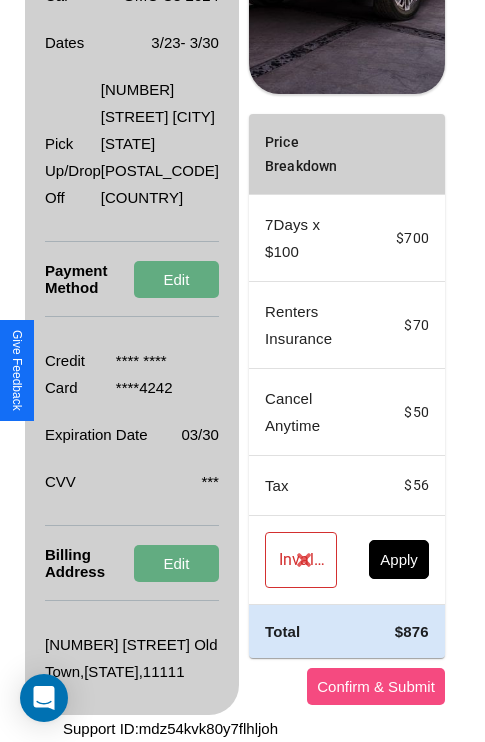 click on "Confirm & Submit" at bounding box center (376, 686) 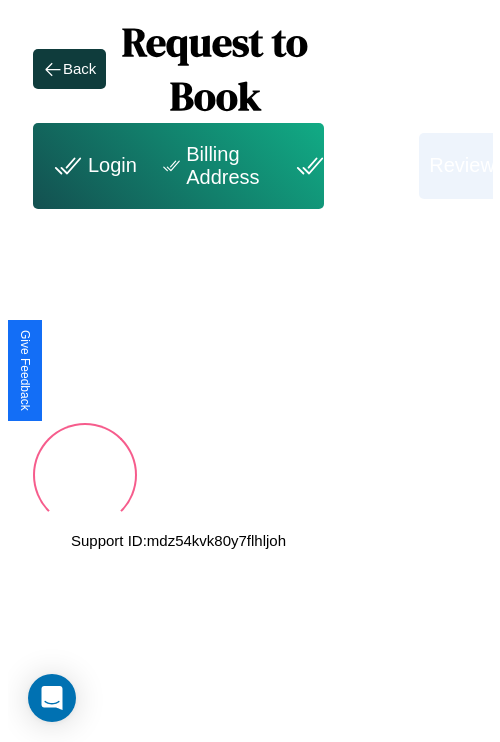 scroll, scrollTop: 0, scrollLeft: 72, axis: horizontal 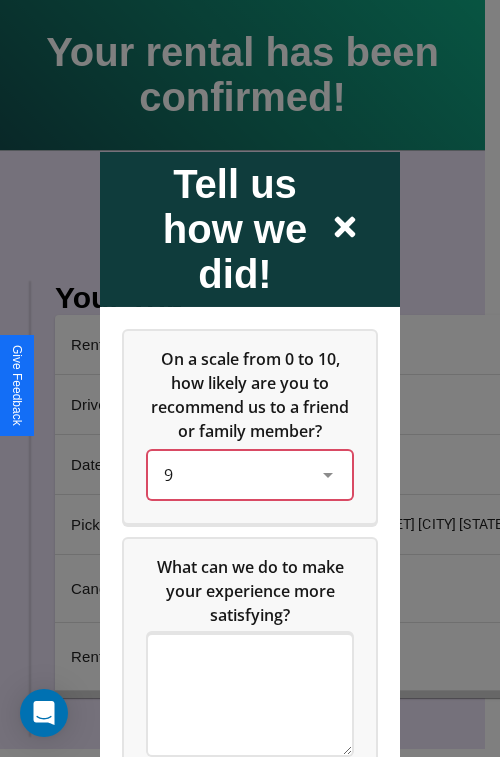 click on "9" at bounding box center (234, 474) 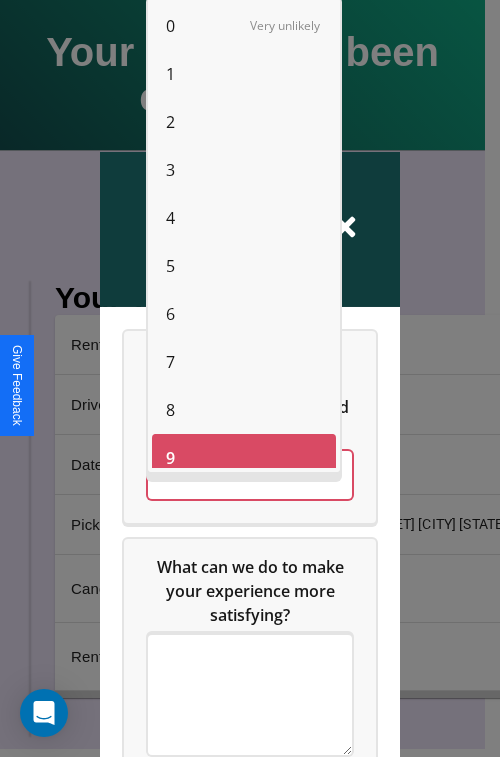 scroll, scrollTop: 14, scrollLeft: 0, axis: vertical 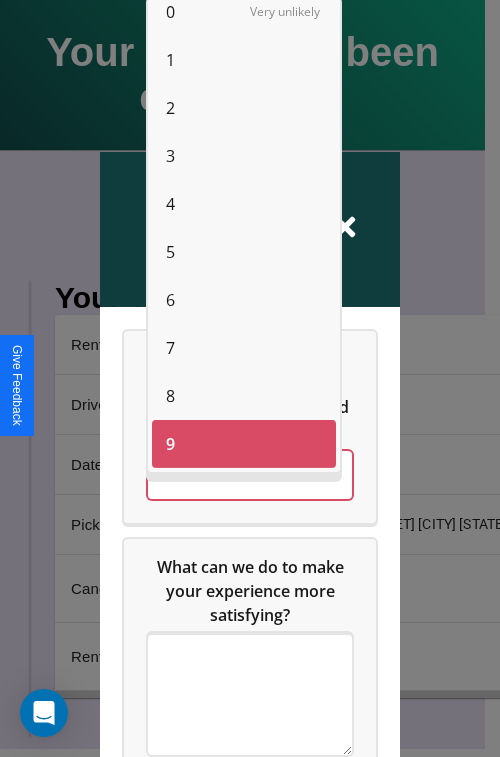 click on "1" at bounding box center [170, 60] 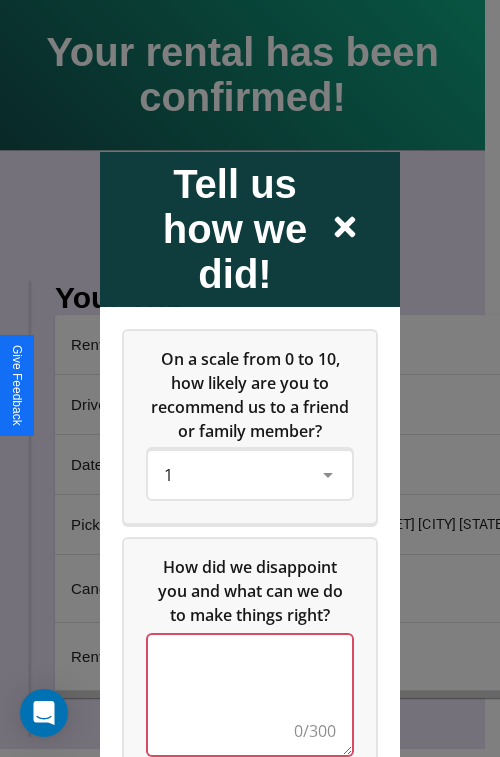 click at bounding box center (250, 694) 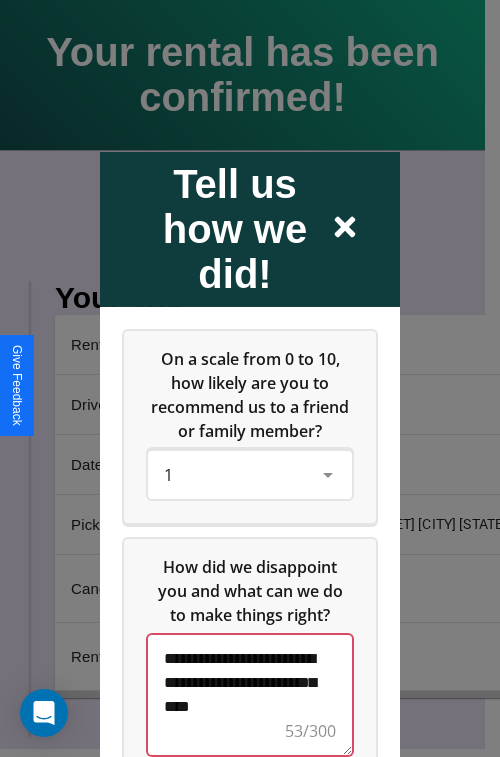 scroll, scrollTop: 5, scrollLeft: 0, axis: vertical 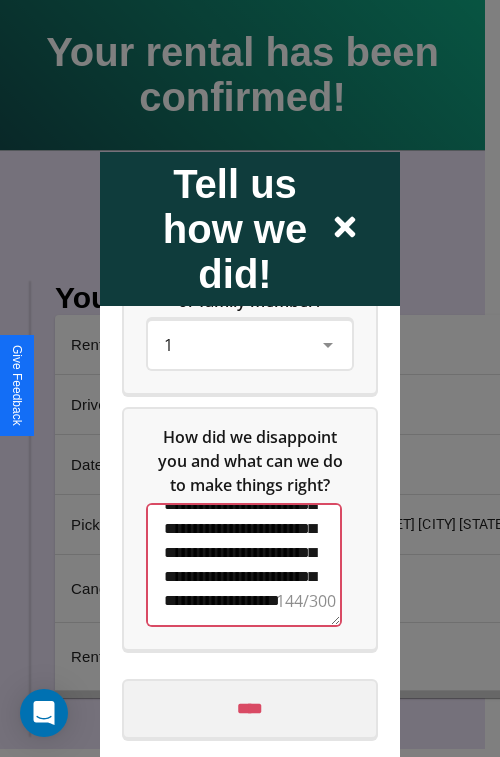 type on "**********" 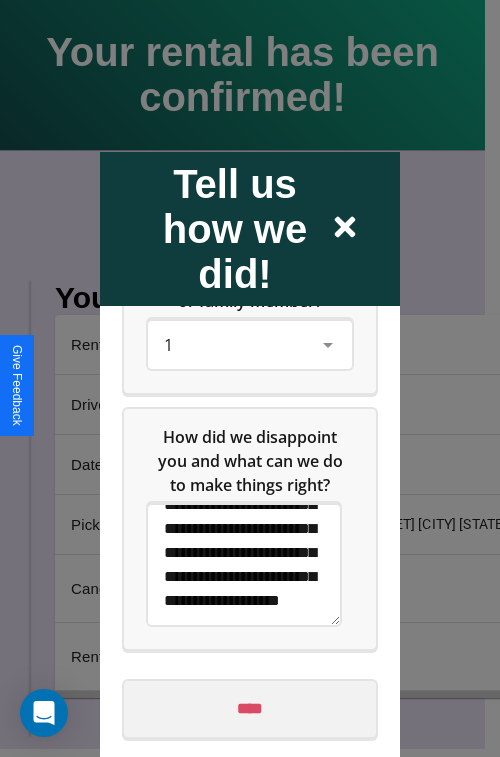 click on "****" at bounding box center (250, 708) 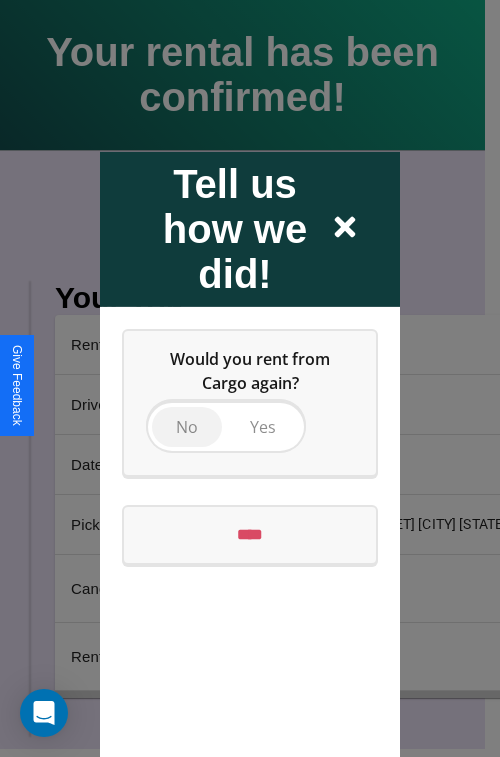 click on "No" at bounding box center (187, 426) 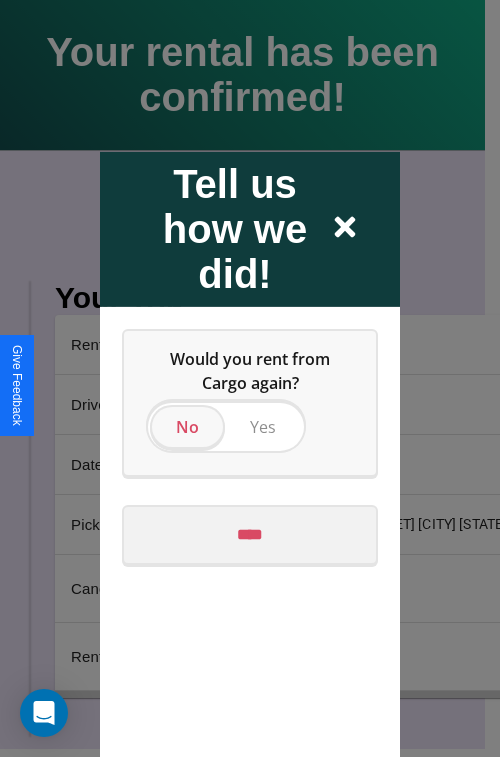 click on "****" at bounding box center [250, 534] 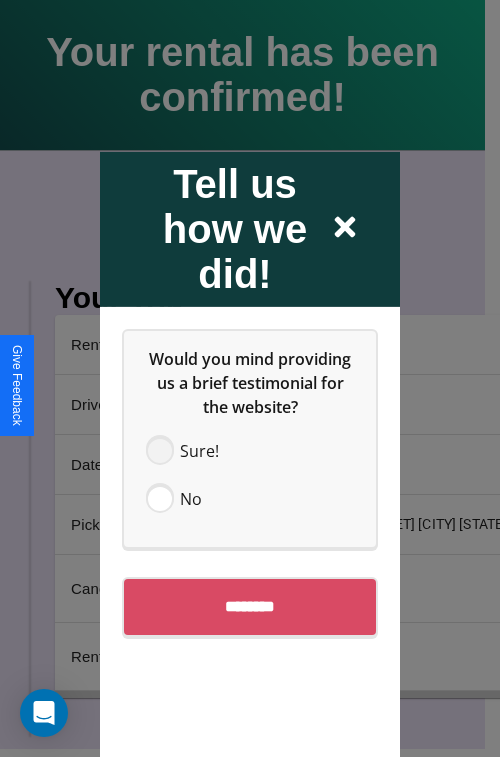 click at bounding box center [160, 450] 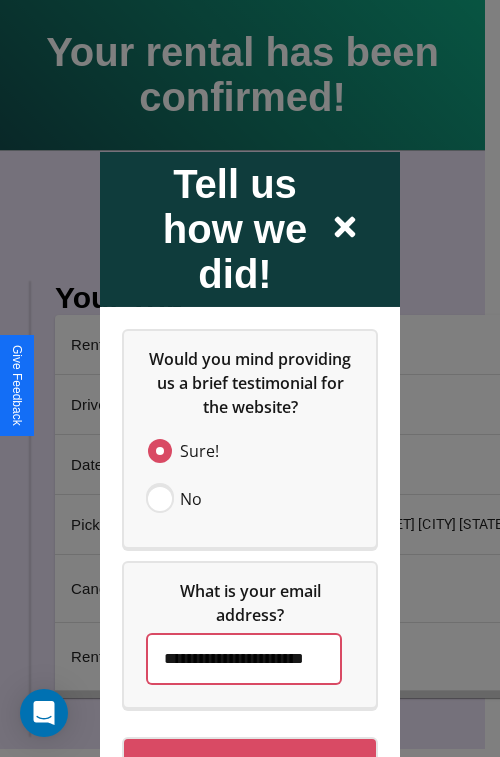 scroll, scrollTop: 0, scrollLeft: 38, axis: horizontal 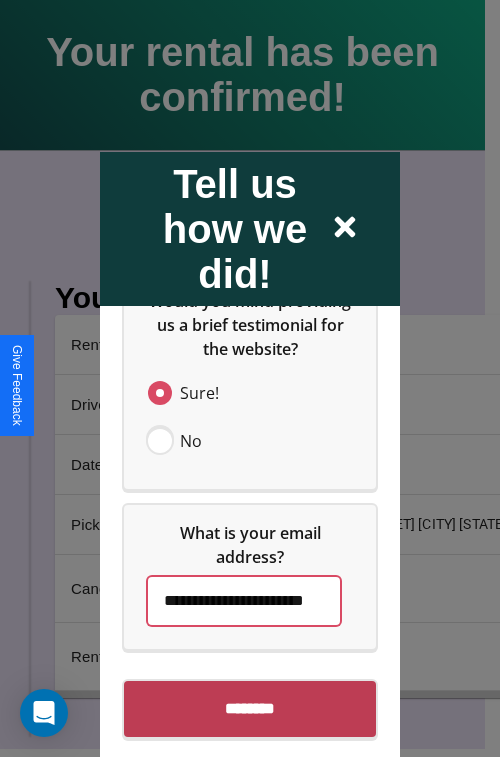 type on "**********" 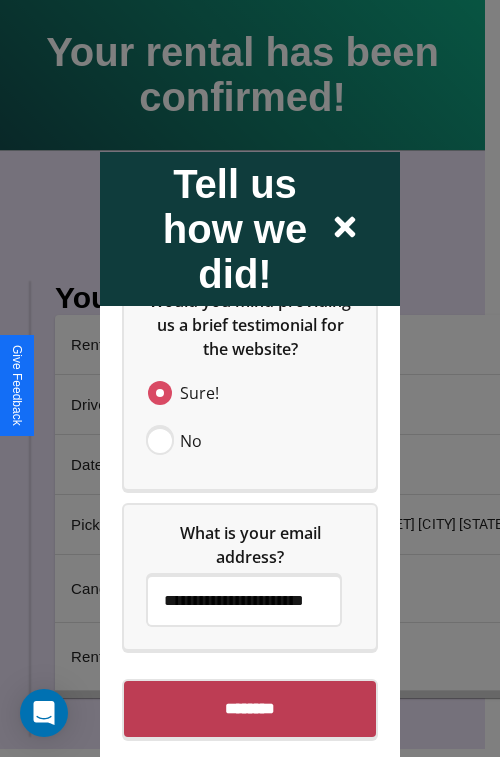 click on "********" at bounding box center [250, 708] 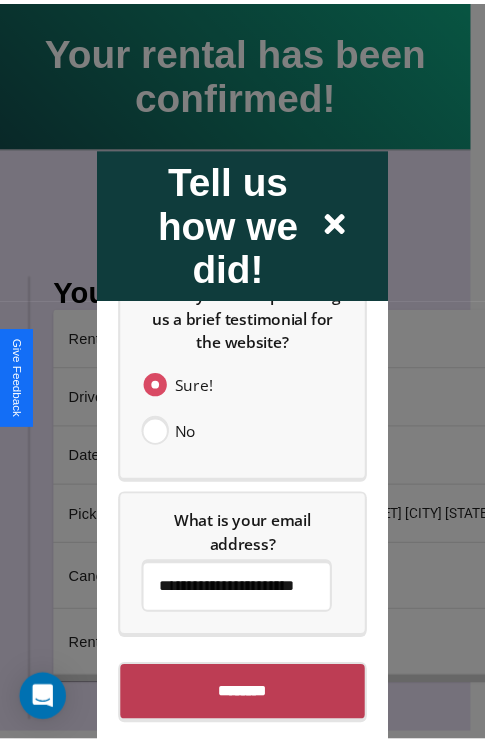 scroll, scrollTop: 0, scrollLeft: 0, axis: both 